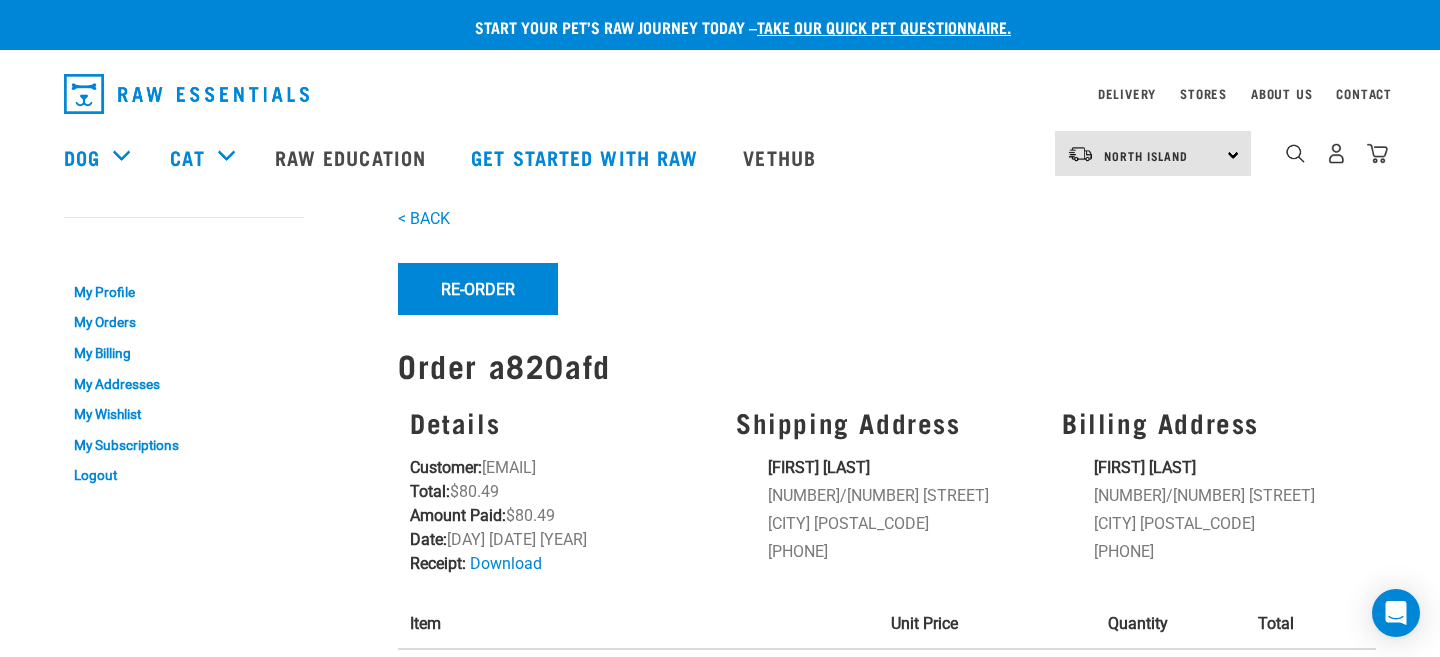 scroll, scrollTop: 0, scrollLeft: 0, axis: both 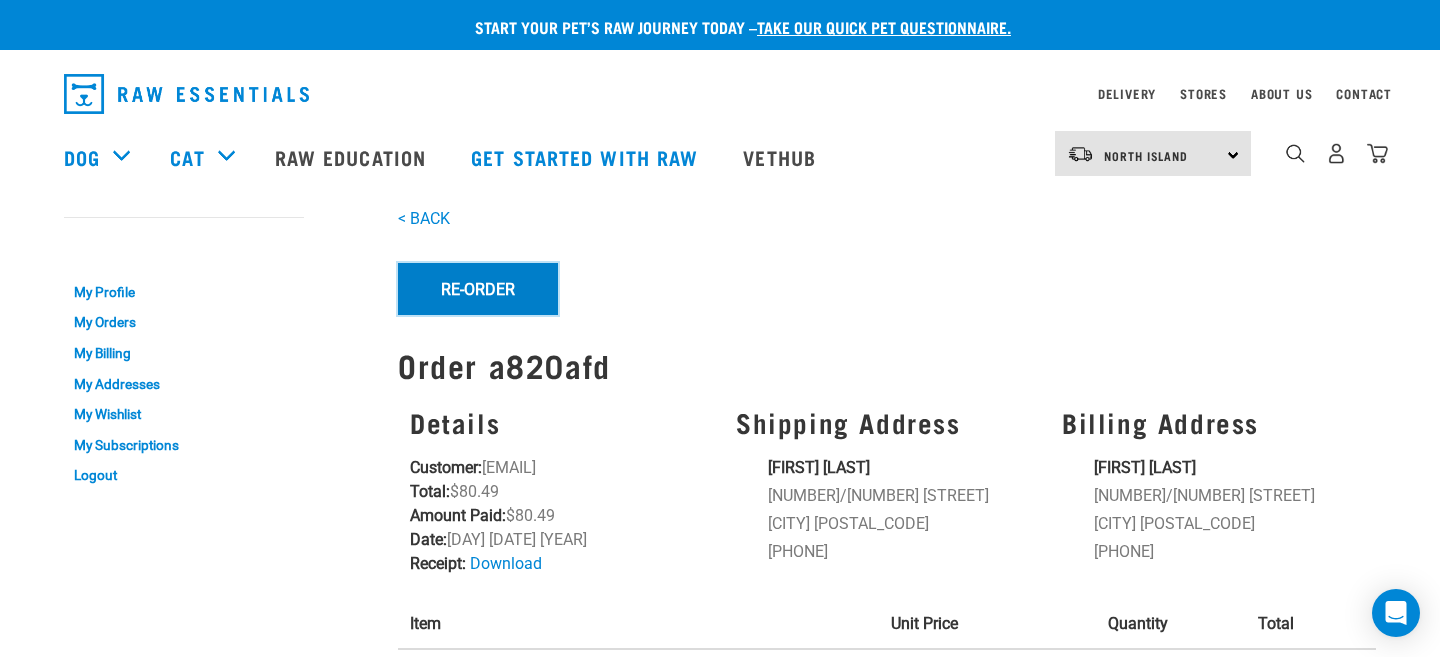 click on "Re-Order" at bounding box center [478, 289] 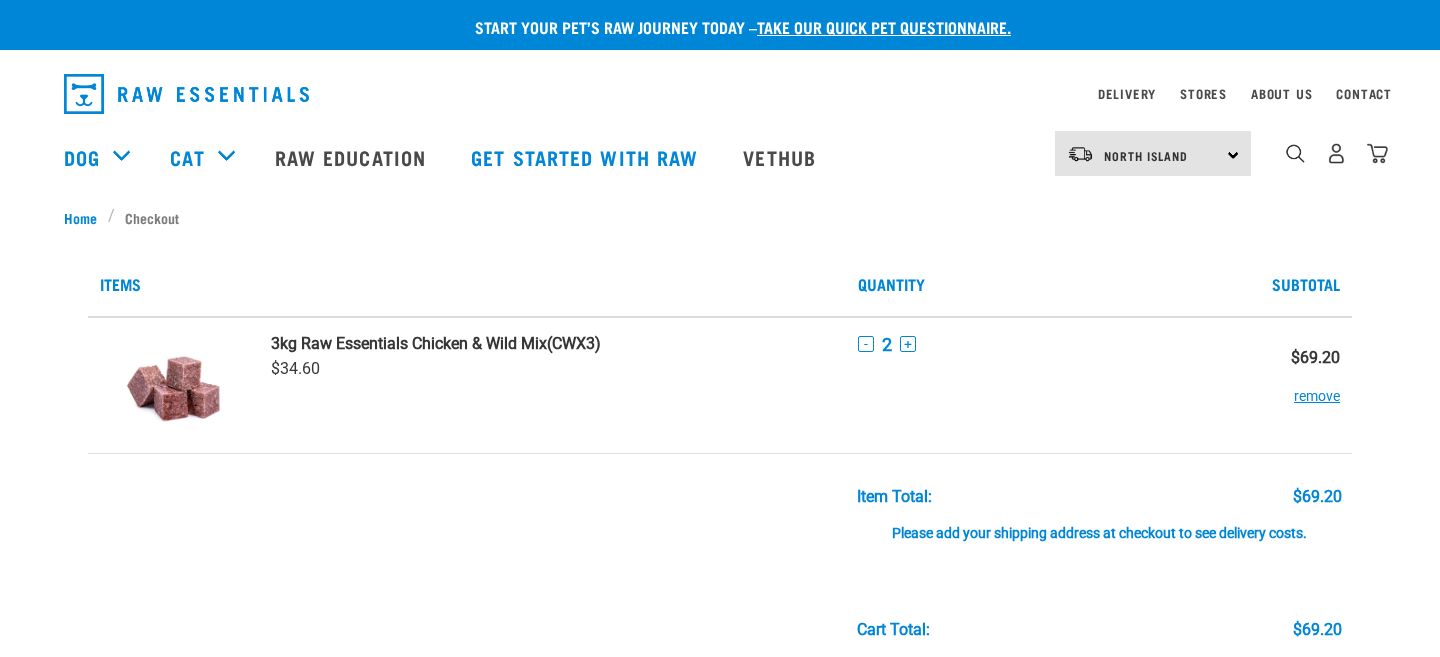scroll, scrollTop: 0, scrollLeft: 0, axis: both 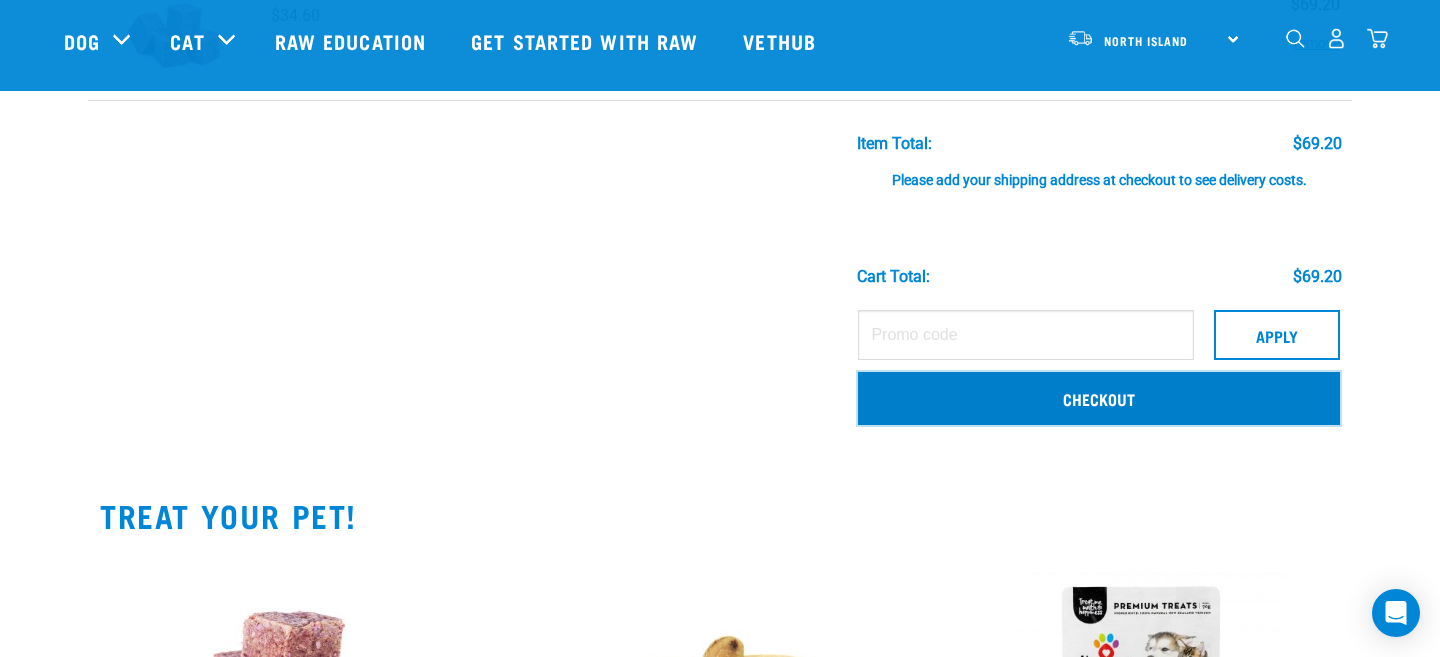 click on "Checkout" at bounding box center [1099, 398] 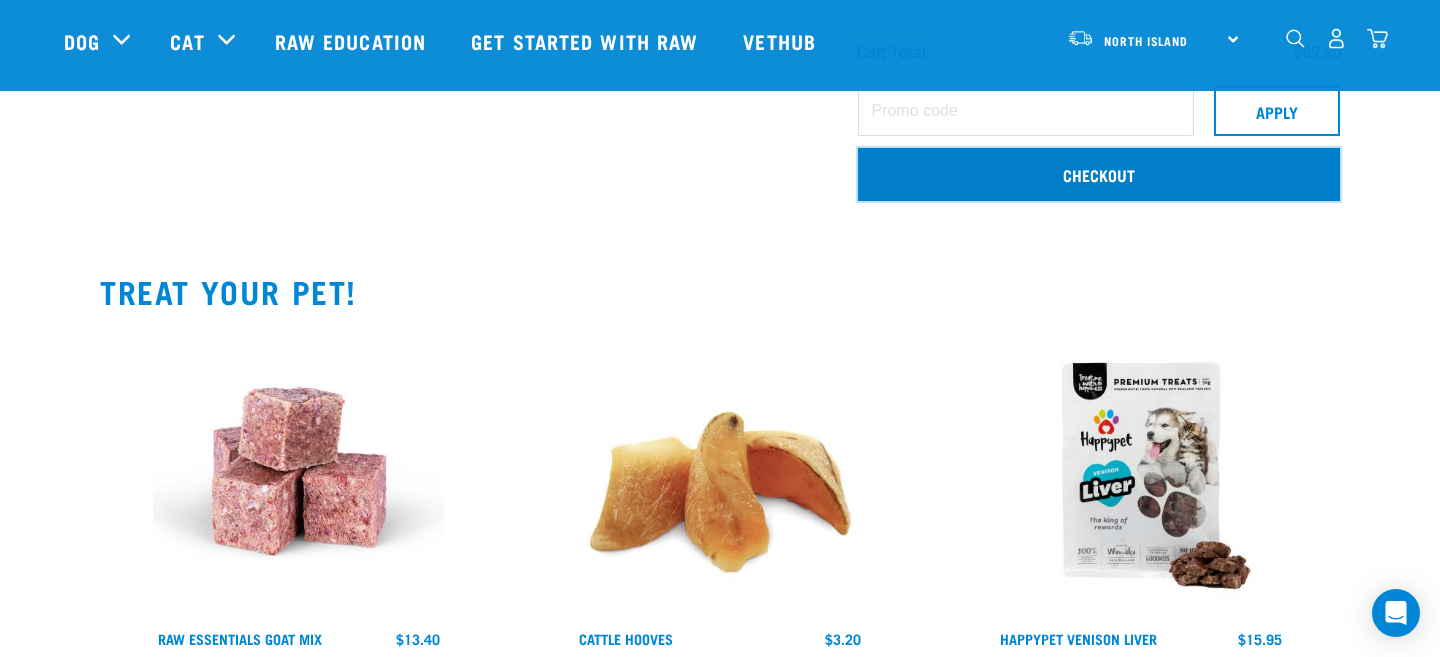 scroll, scrollTop: 439, scrollLeft: 0, axis: vertical 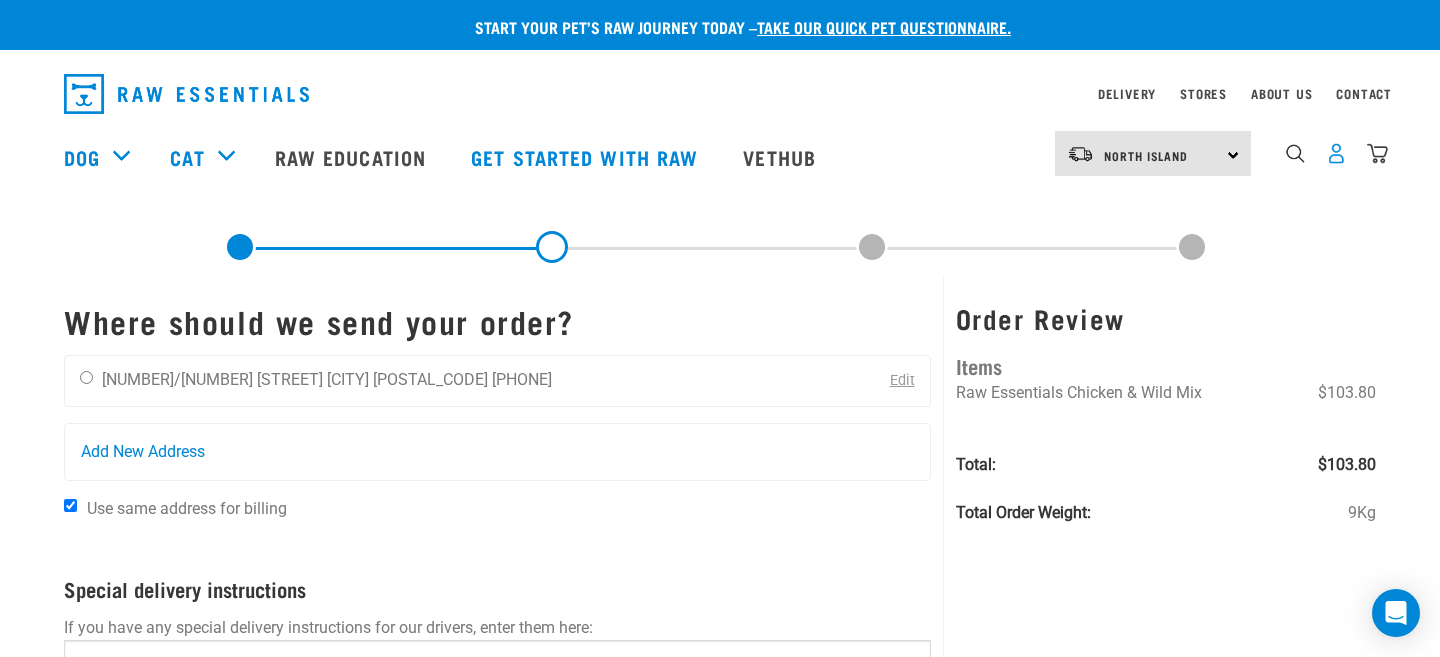click at bounding box center [1336, 153] 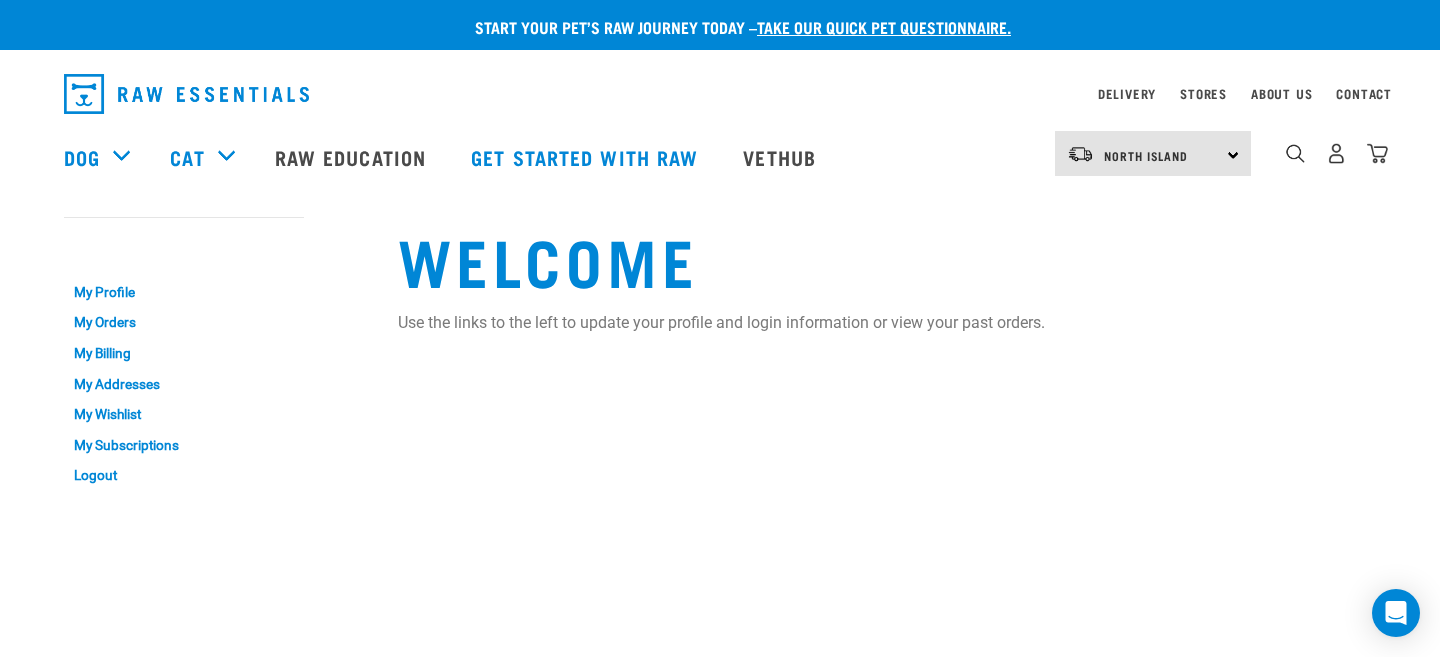 scroll, scrollTop: 0, scrollLeft: 0, axis: both 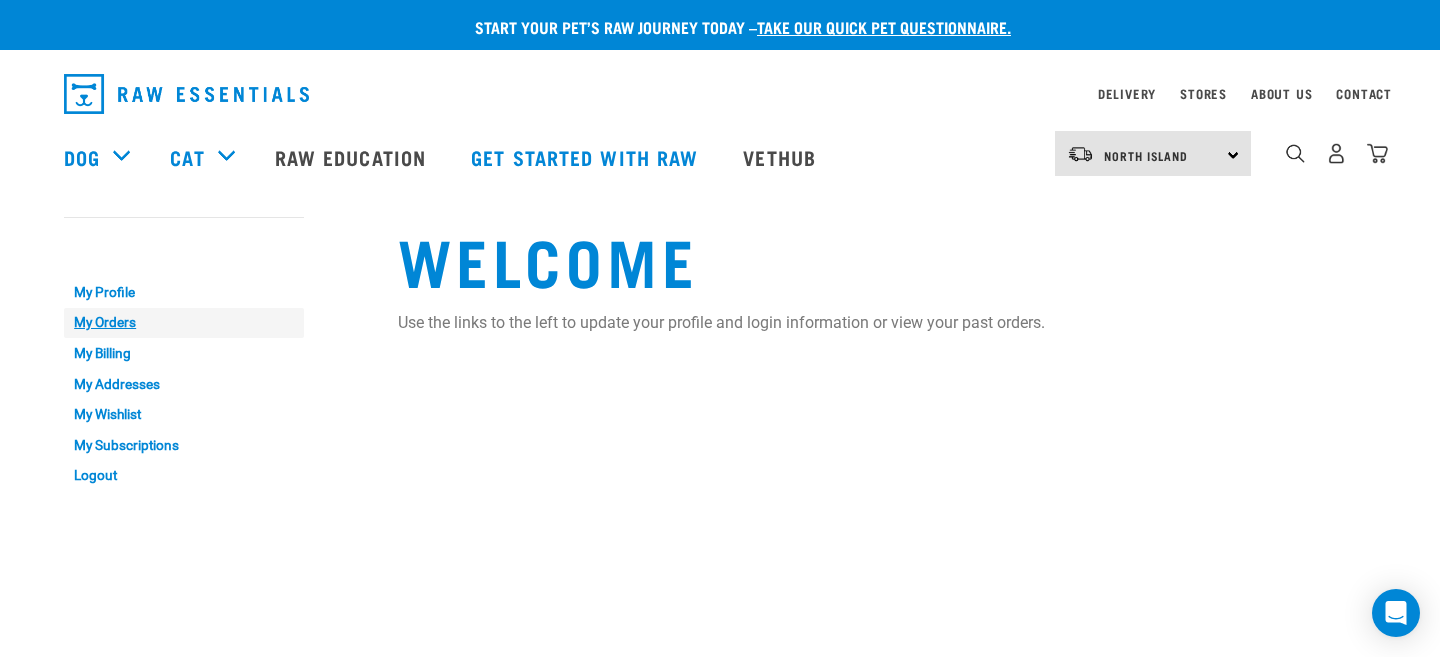click on "My Orders" at bounding box center [184, 323] 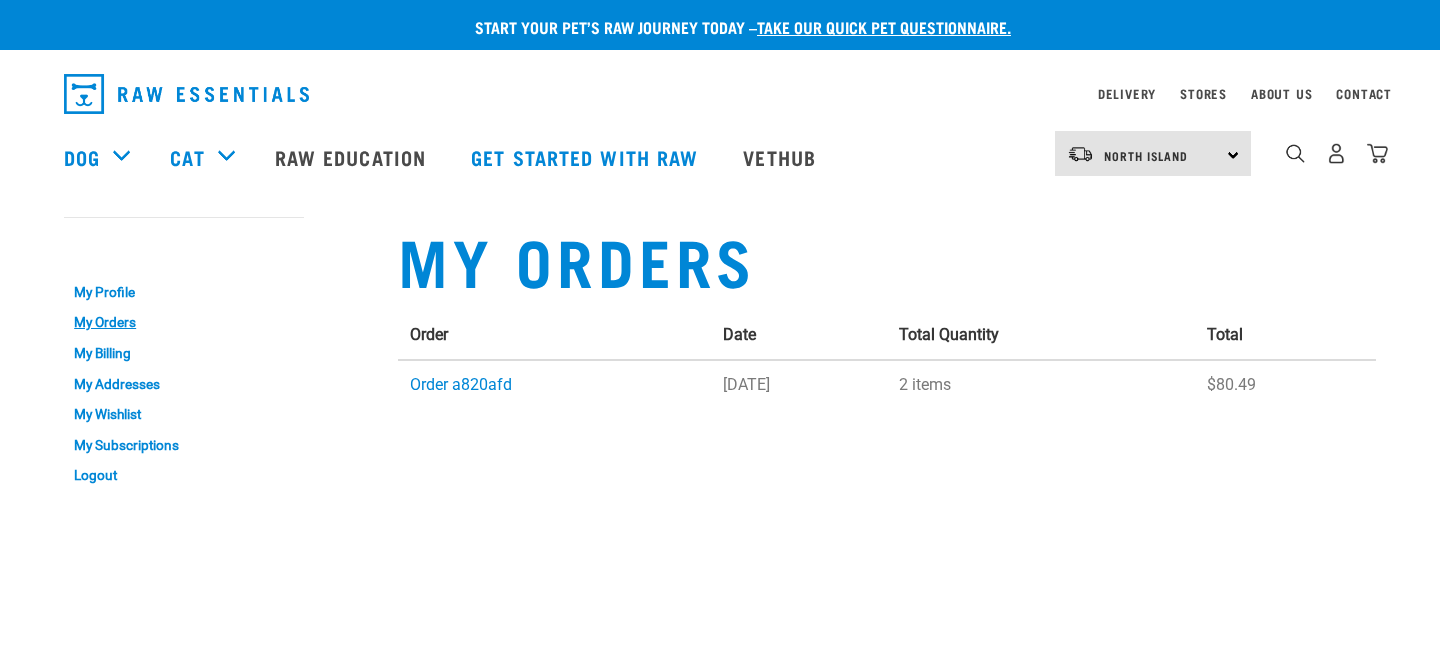 scroll, scrollTop: 0, scrollLeft: 0, axis: both 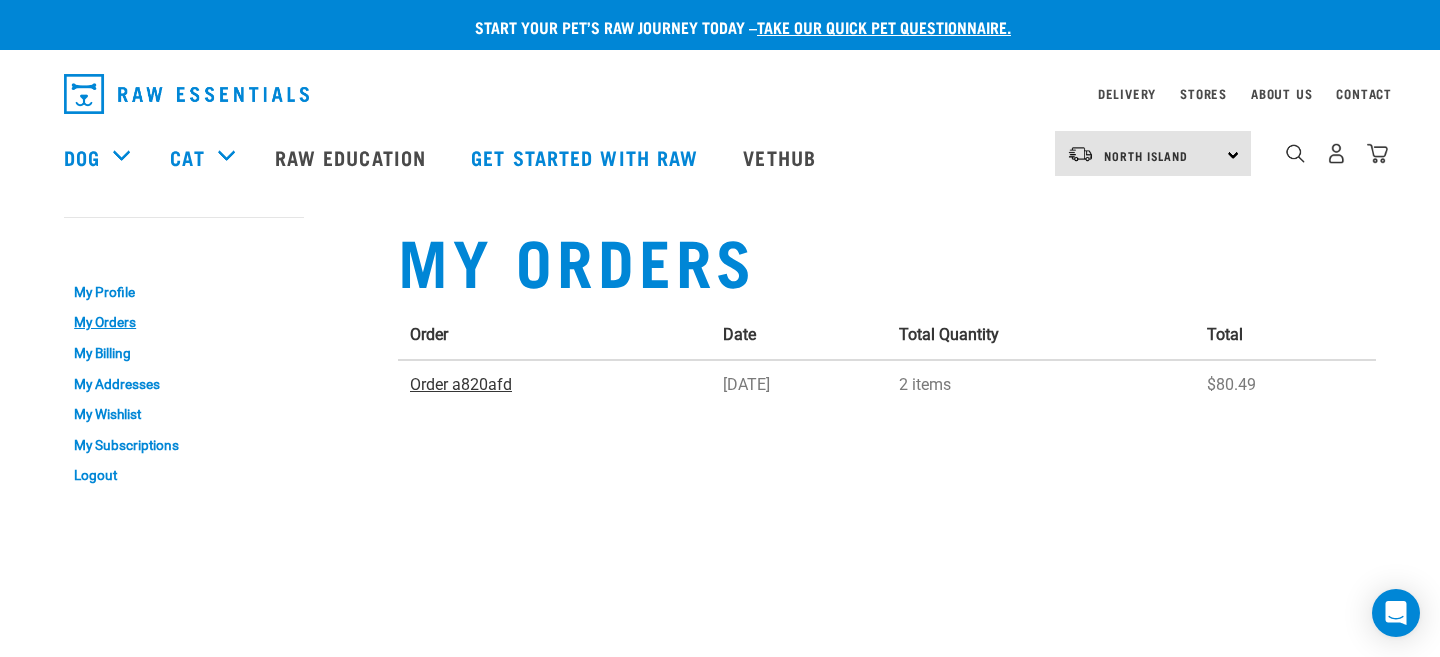 click on "Order a820afd" at bounding box center [461, 384] 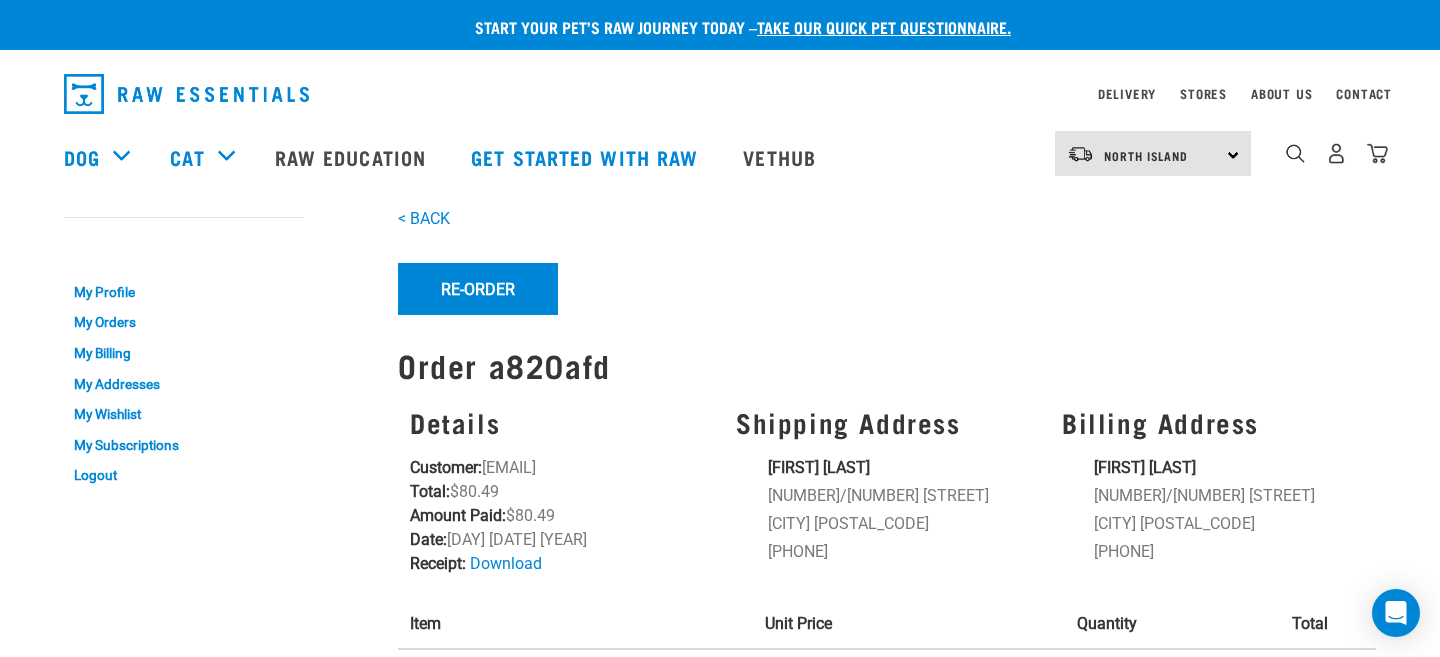 scroll, scrollTop: 0, scrollLeft: 0, axis: both 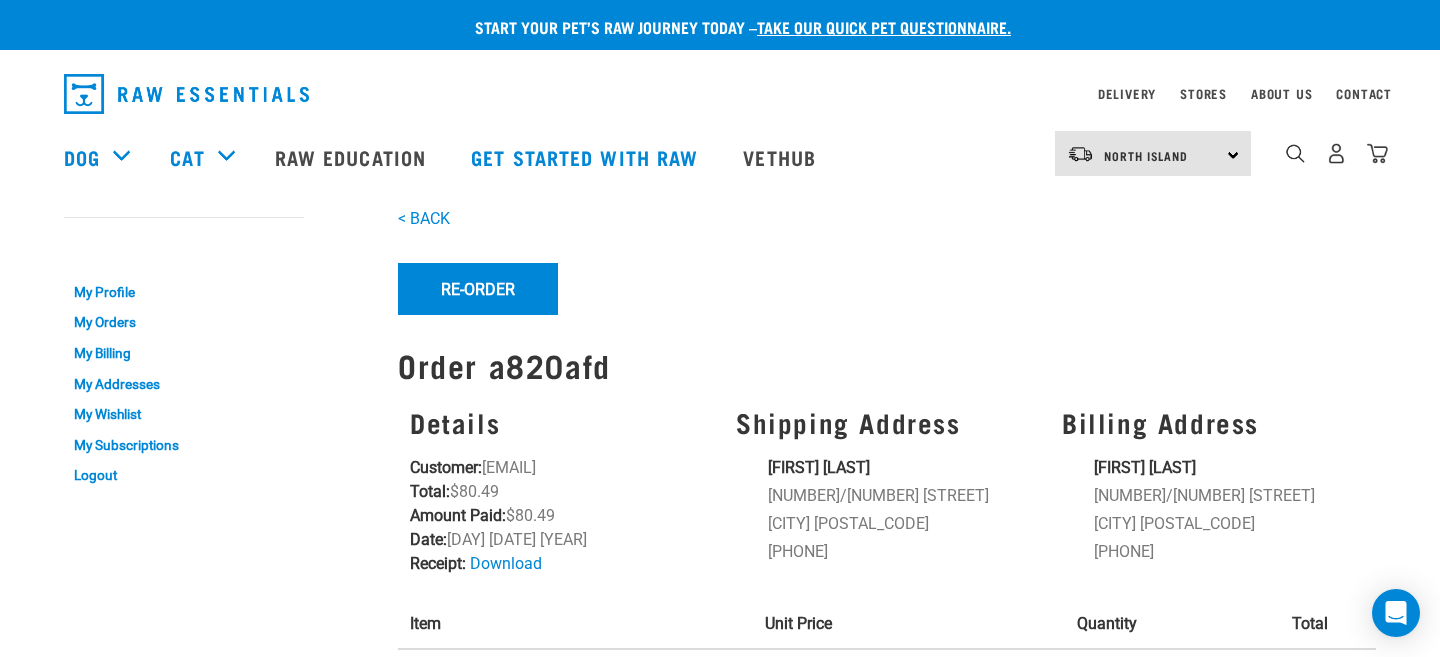 click on "[REGION]
[REGION]
[REGION]
Dog
Shop All Dog
Get Started Packs 3" at bounding box center (720, 157) 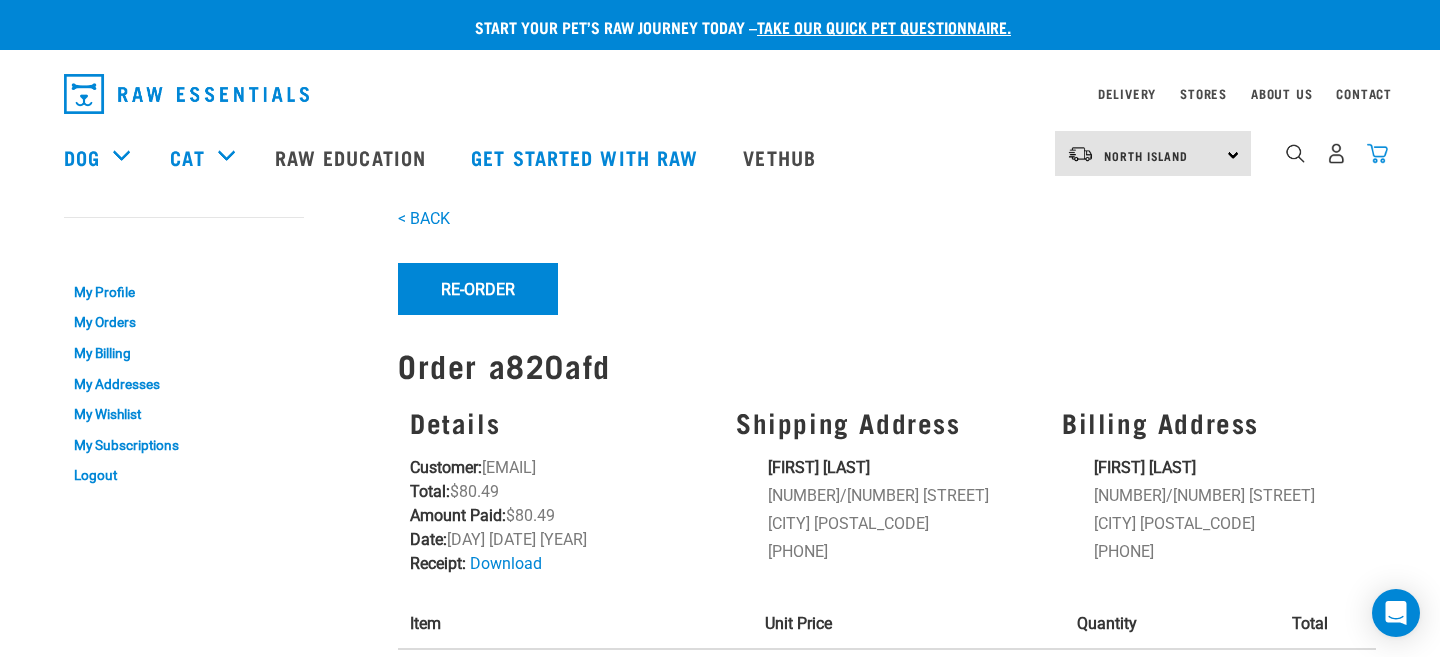 click at bounding box center [1377, 153] 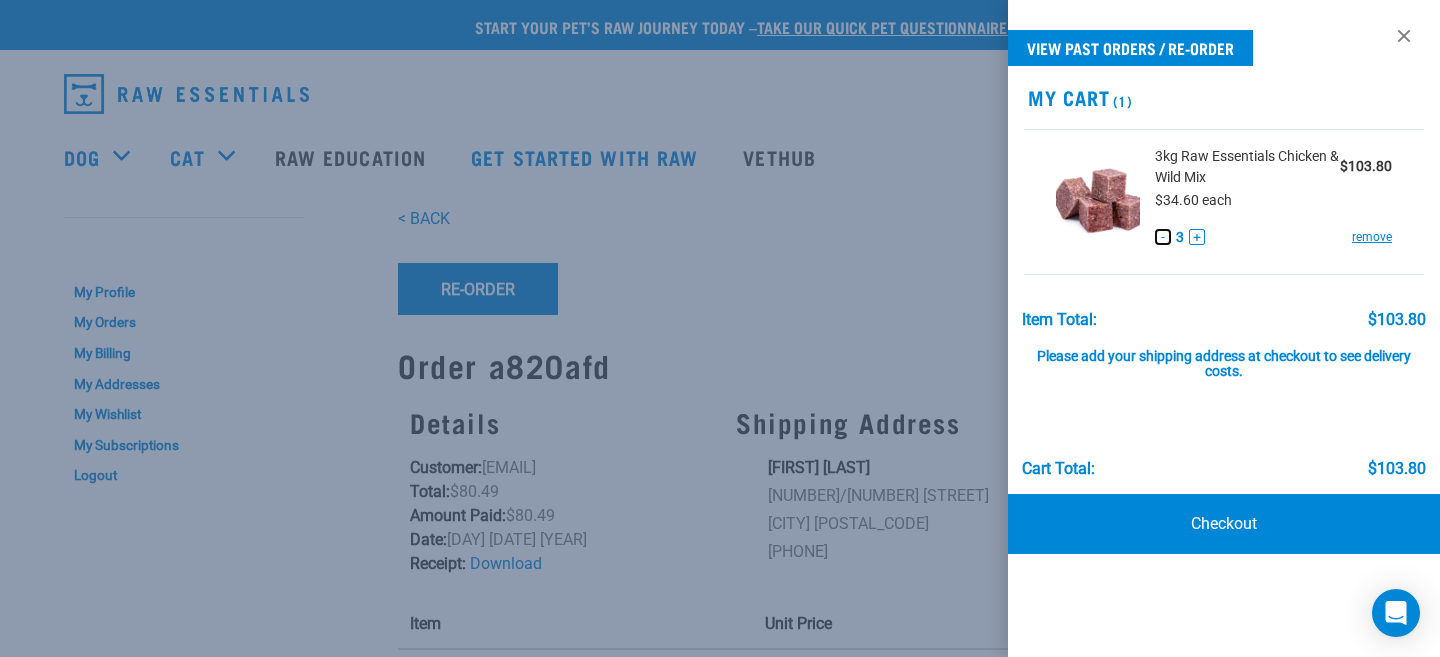 click on "-" at bounding box center (1163, 237) 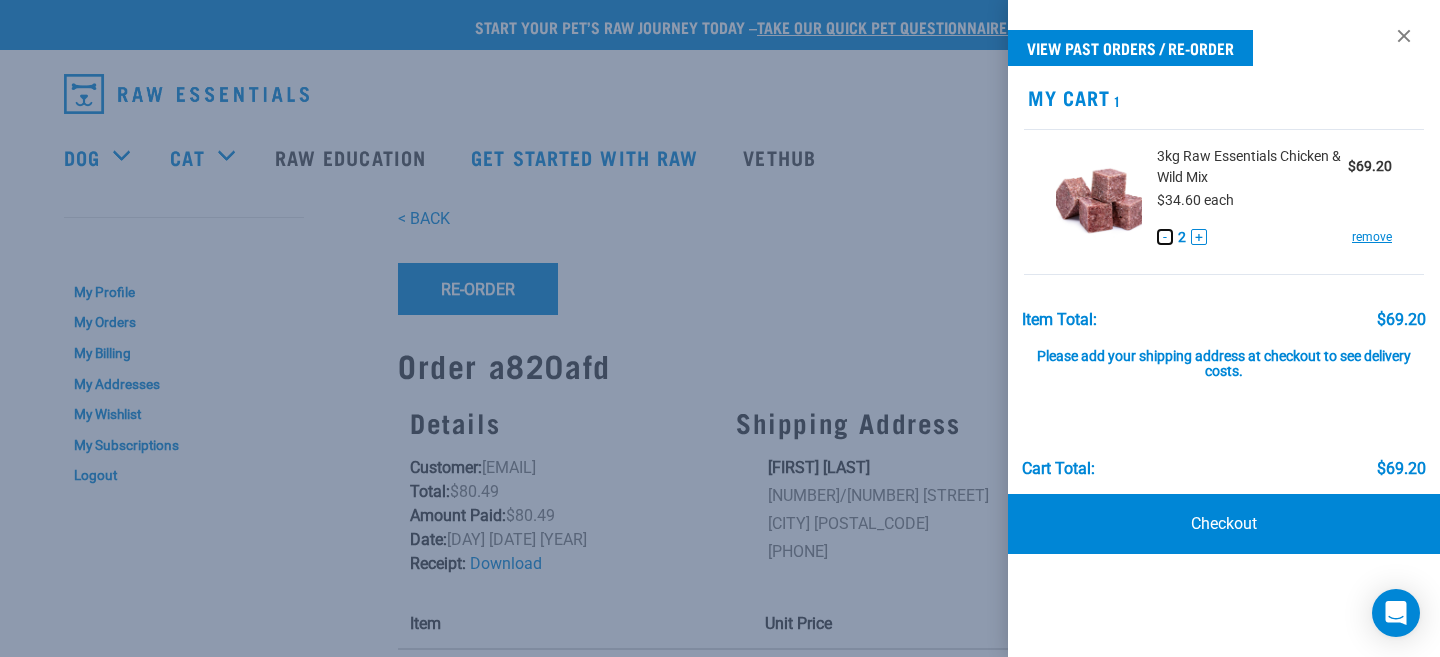 click on "-" at bounding box center (1165, 237) 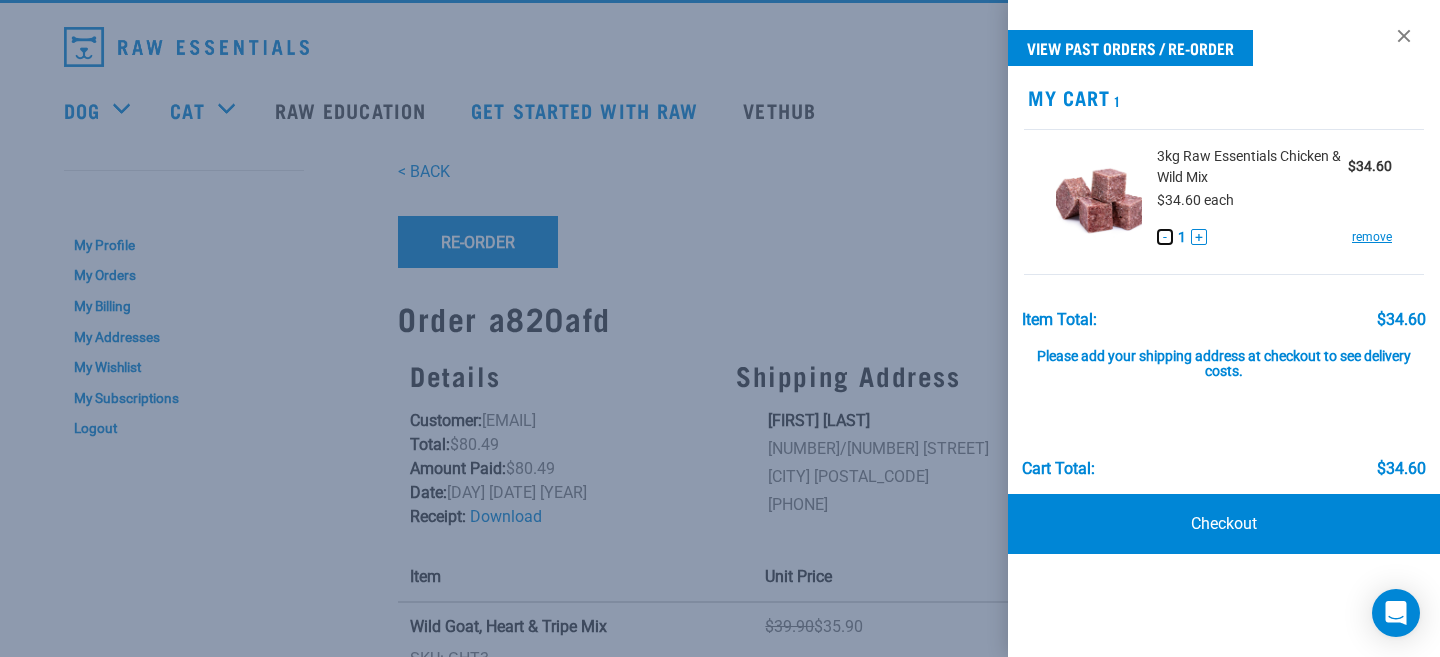 scroll, scrollTop: 50, scrollLeft: 0, axis: vertical 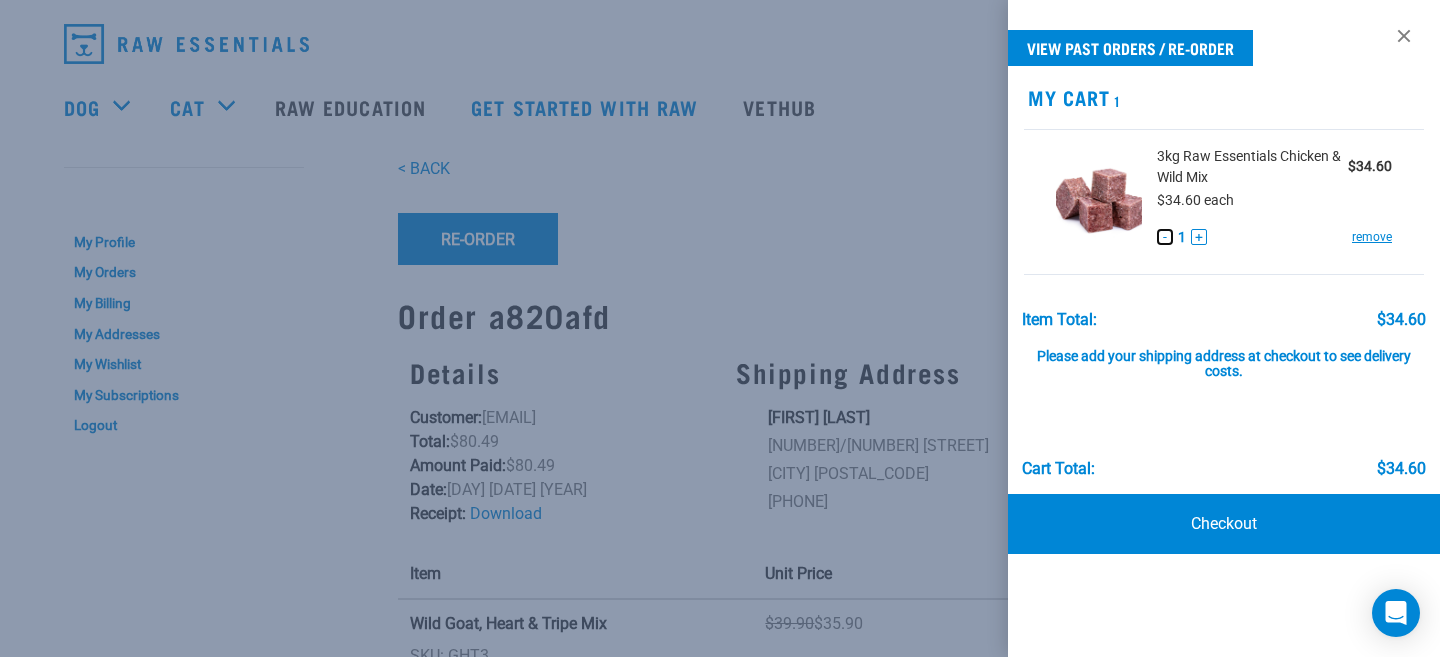 click at bounding box center [720, 328] 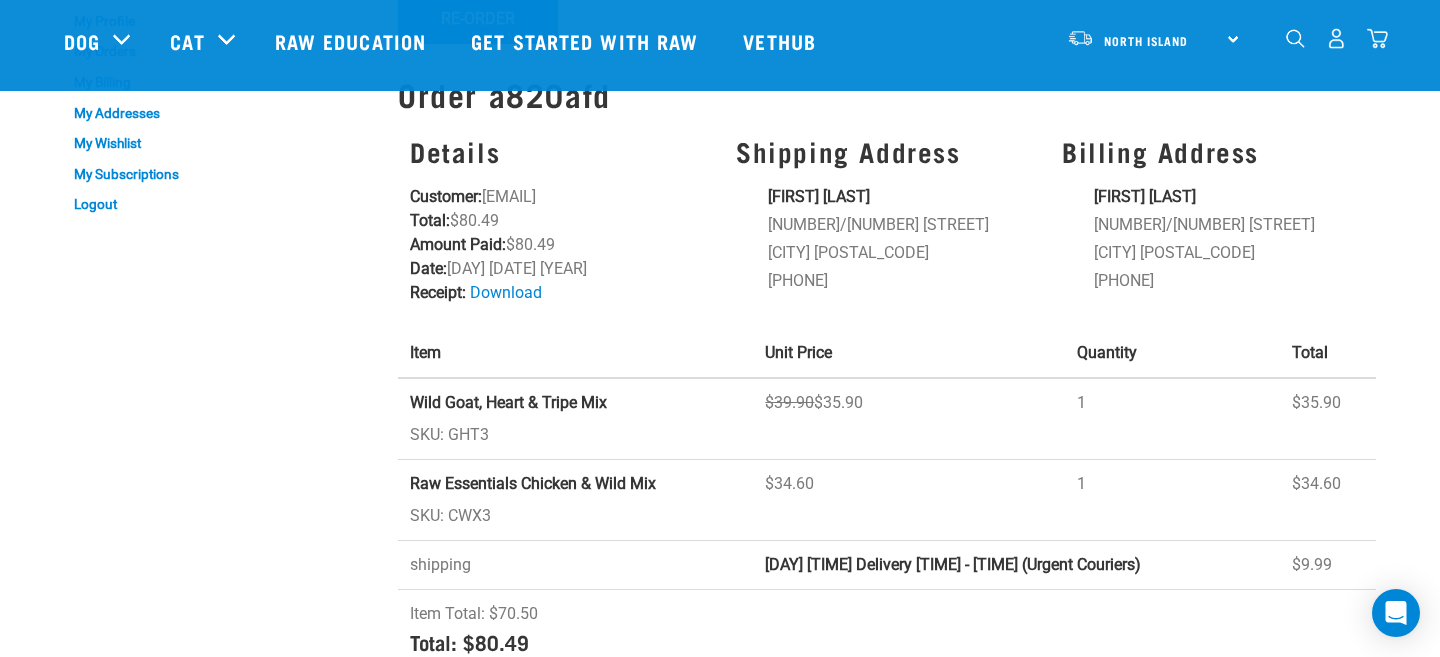 scroll, scrollTop: 119, scrollLeft: 0, axis: vertical 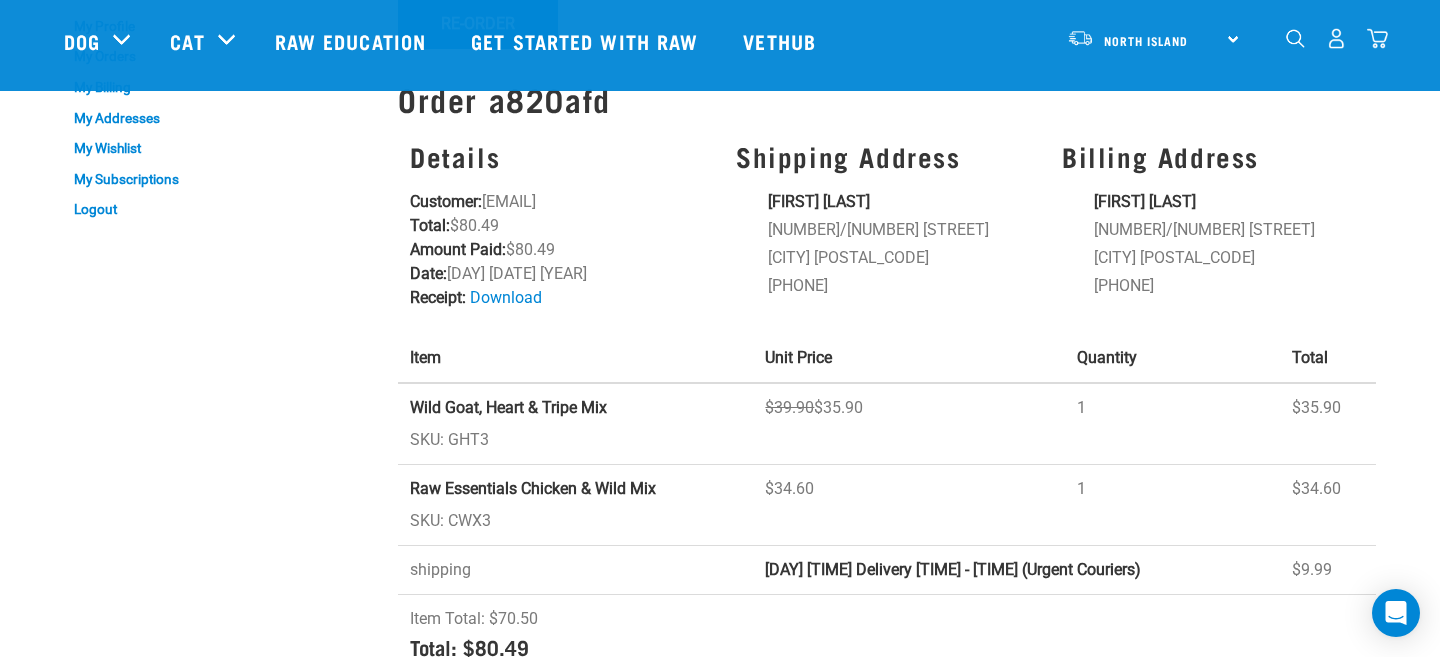click on "Wild Goat, Heart & Tripe Mix" at bounding box center (508, 407) 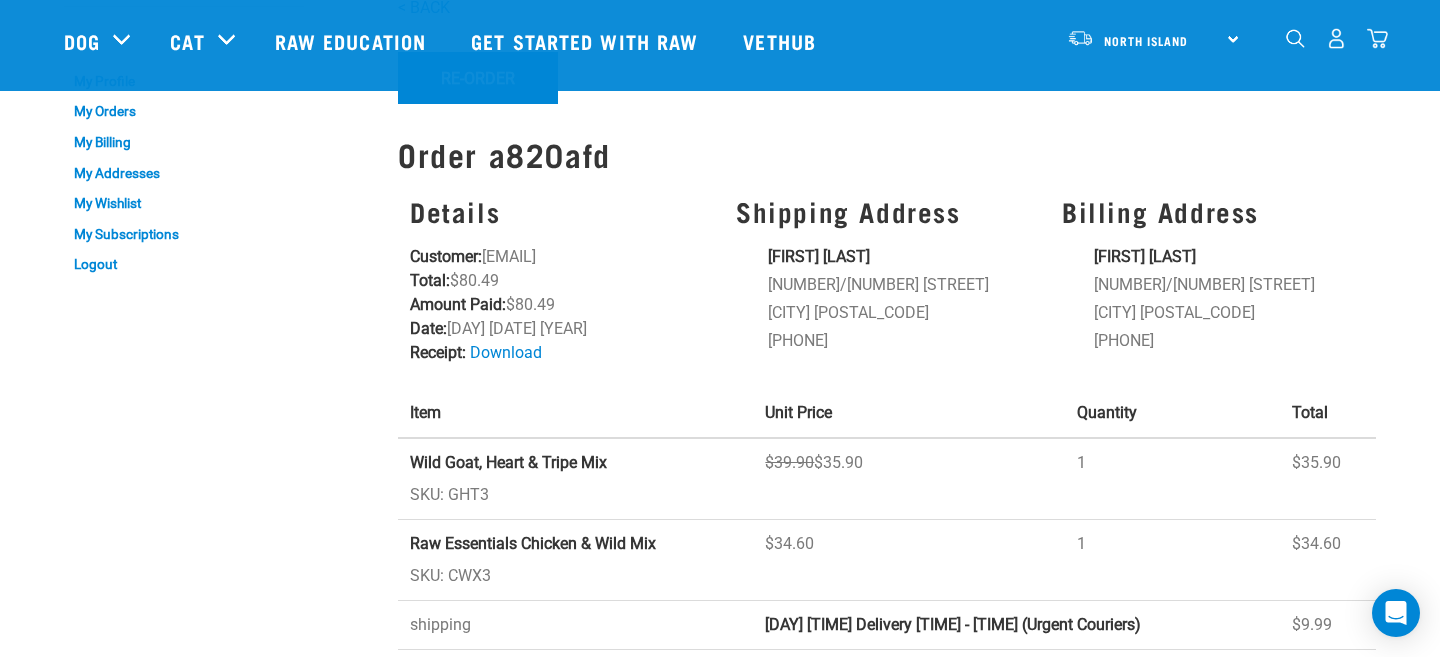 scroll, scrollTop: 0, scrollLeft: 0, axis: both 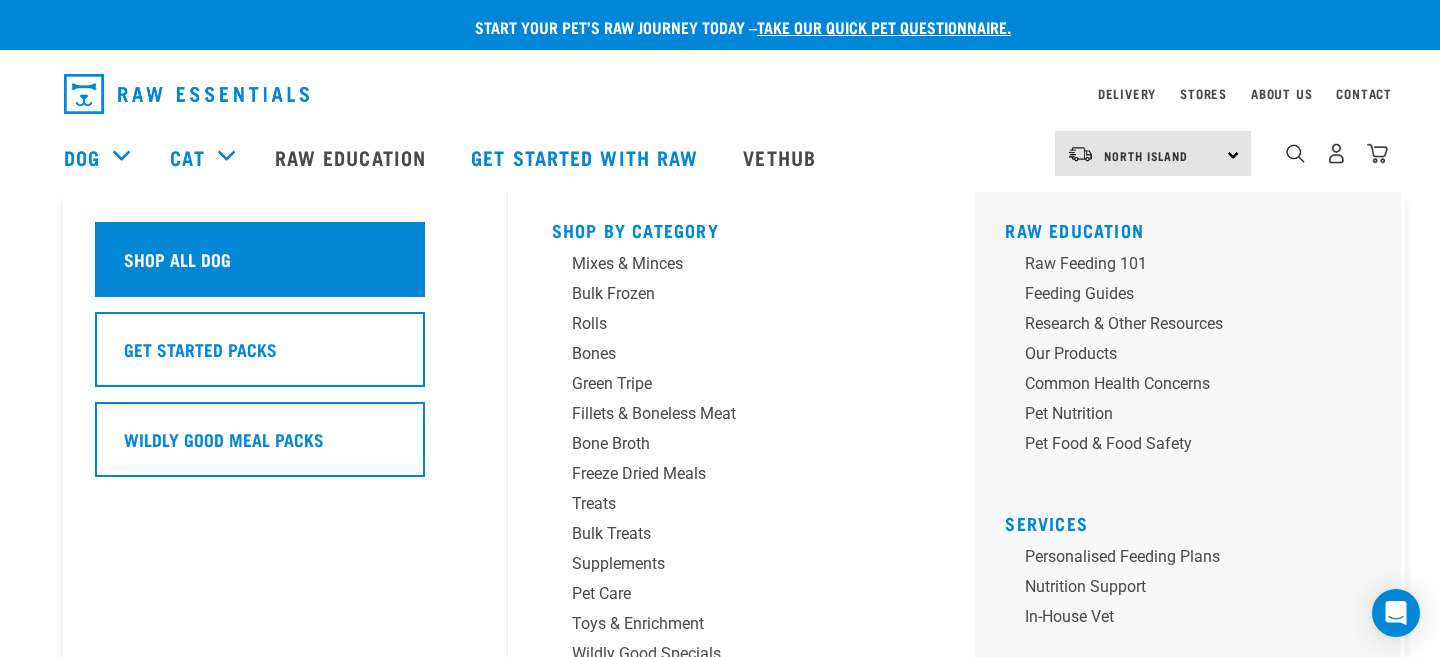 click on "Shop All Dog" at bounding box center [177, 259] 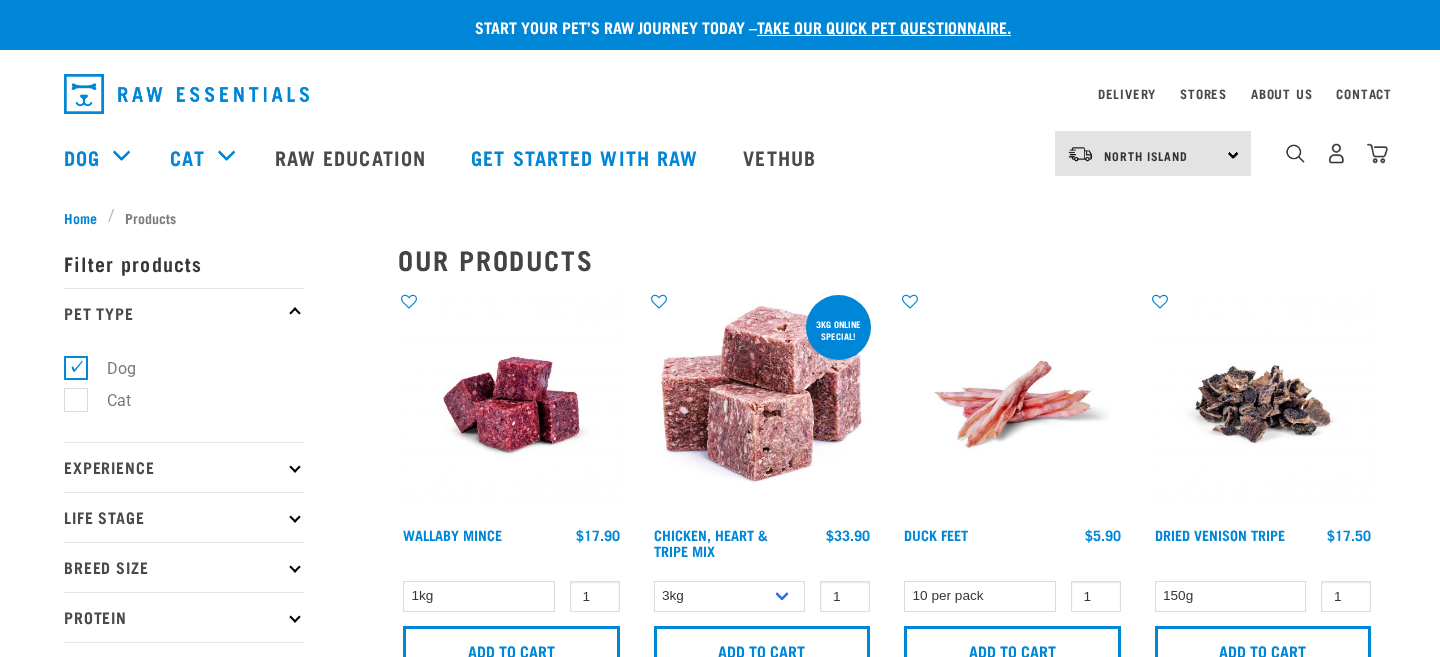 scroll, scrollTop: 0, scrollLeft: 0, axis: both 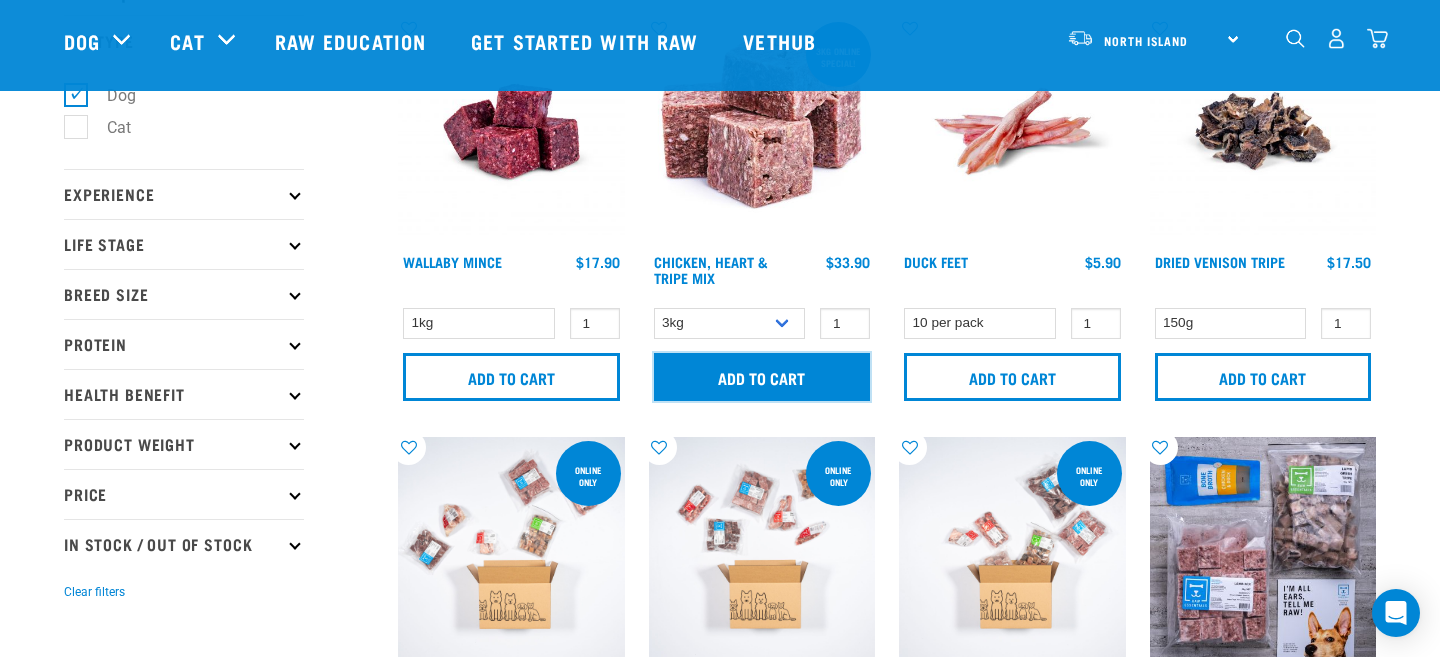 click on "Add to cart" at bounding box center [762, 377] 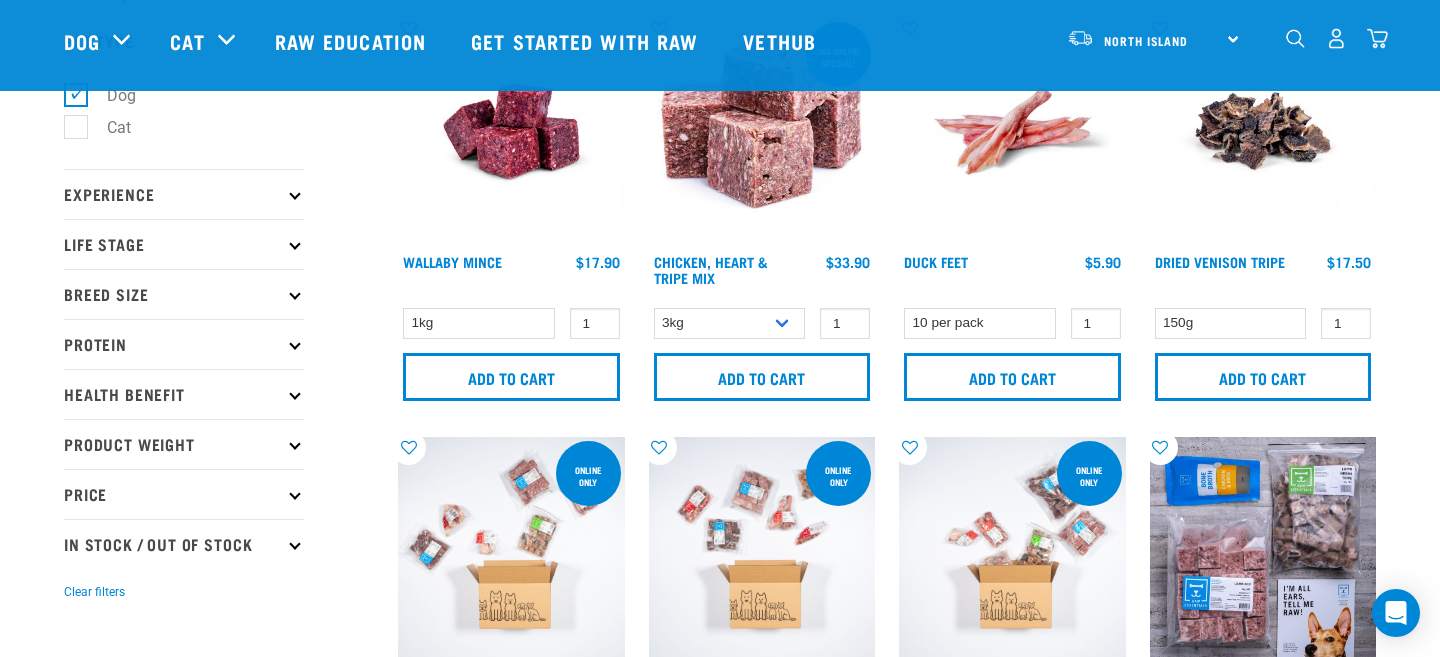 click at bounding box center [1377, 38] 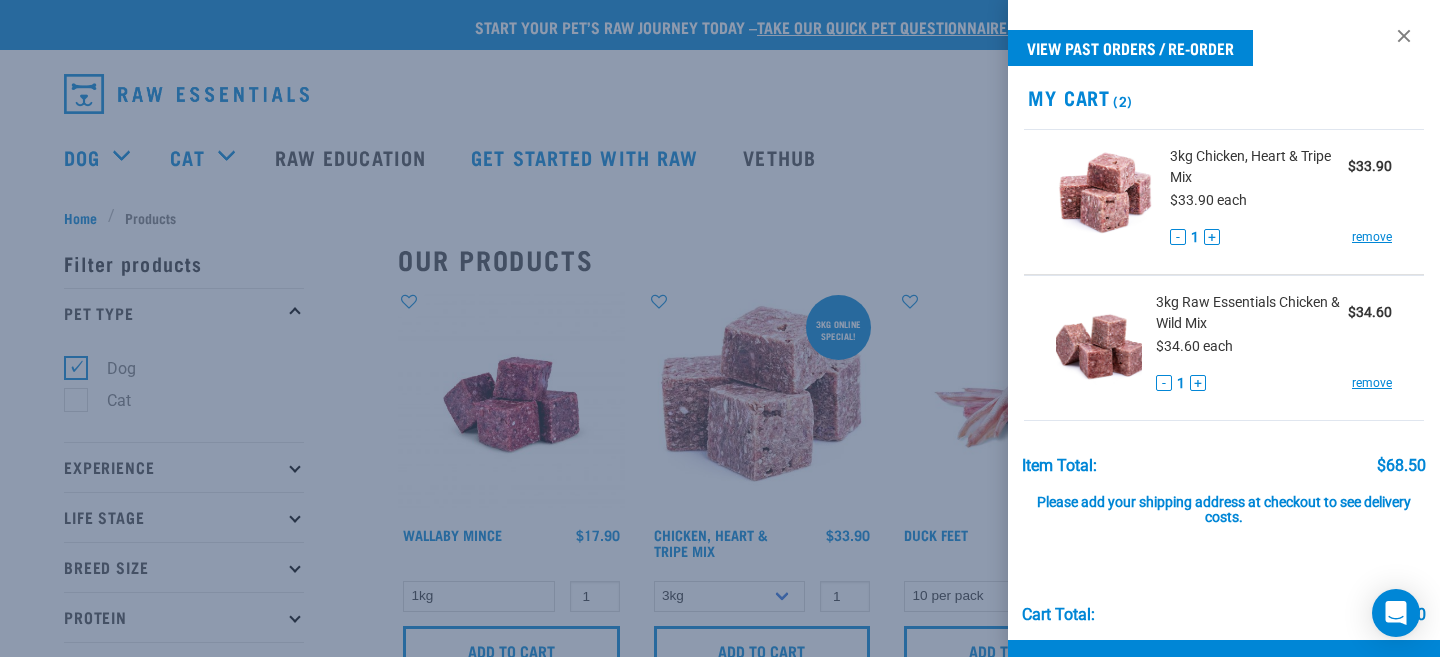 scroll, scrollTop: 1, scrollLeft: 0, axis: vertical 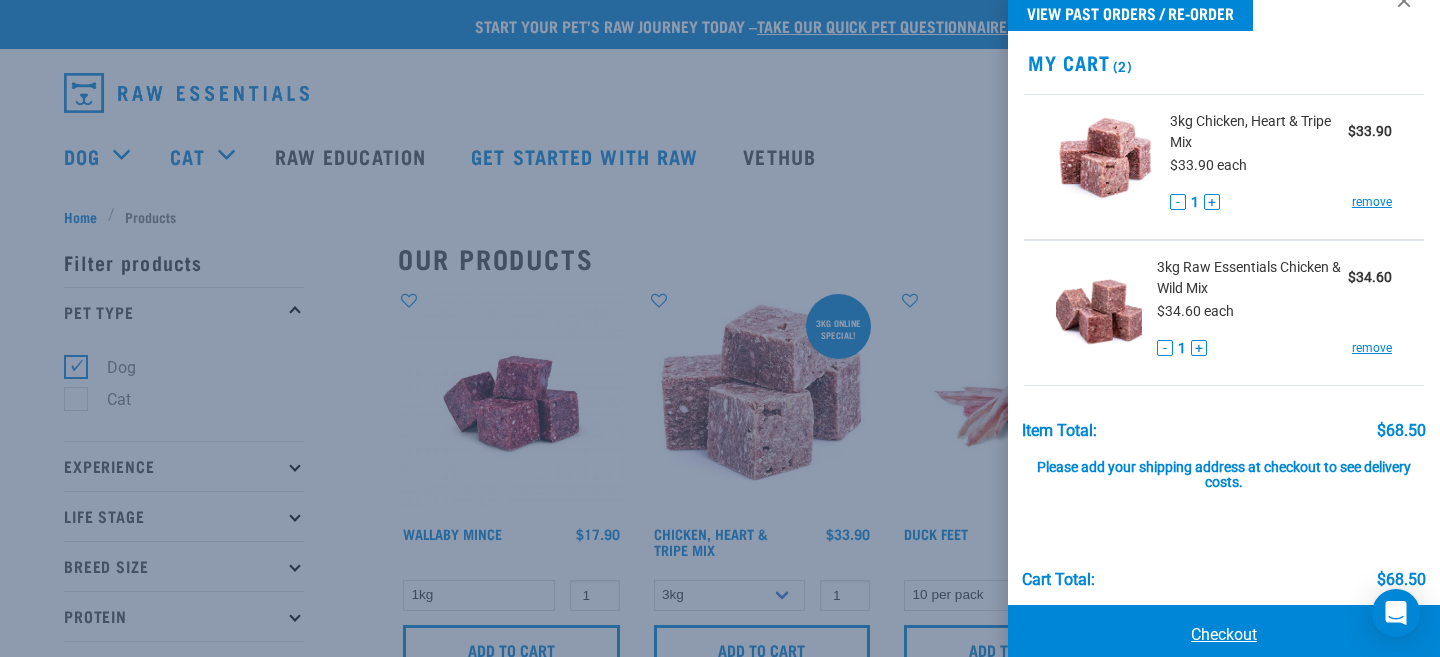 click on "Checkout" at bounding box center (1224, 635) 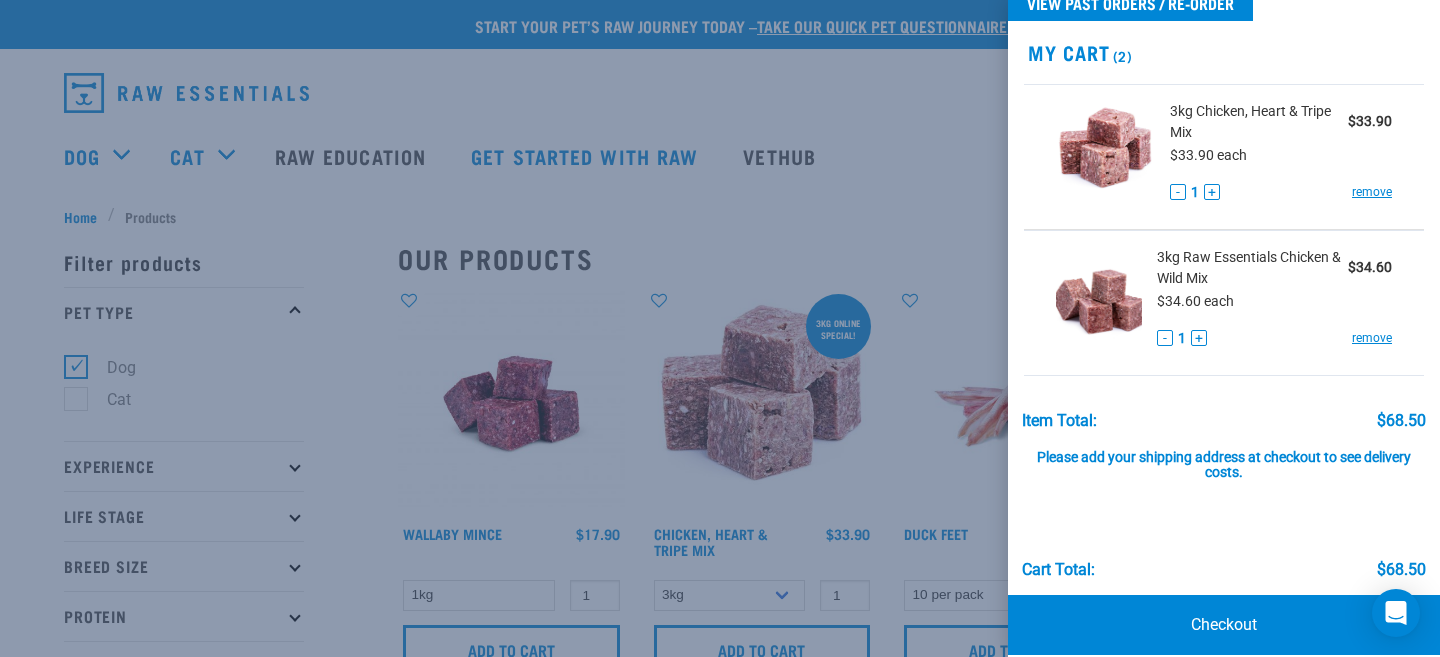 scroll, scrollTop: 55, scrollLeft: 0, axis: vertical 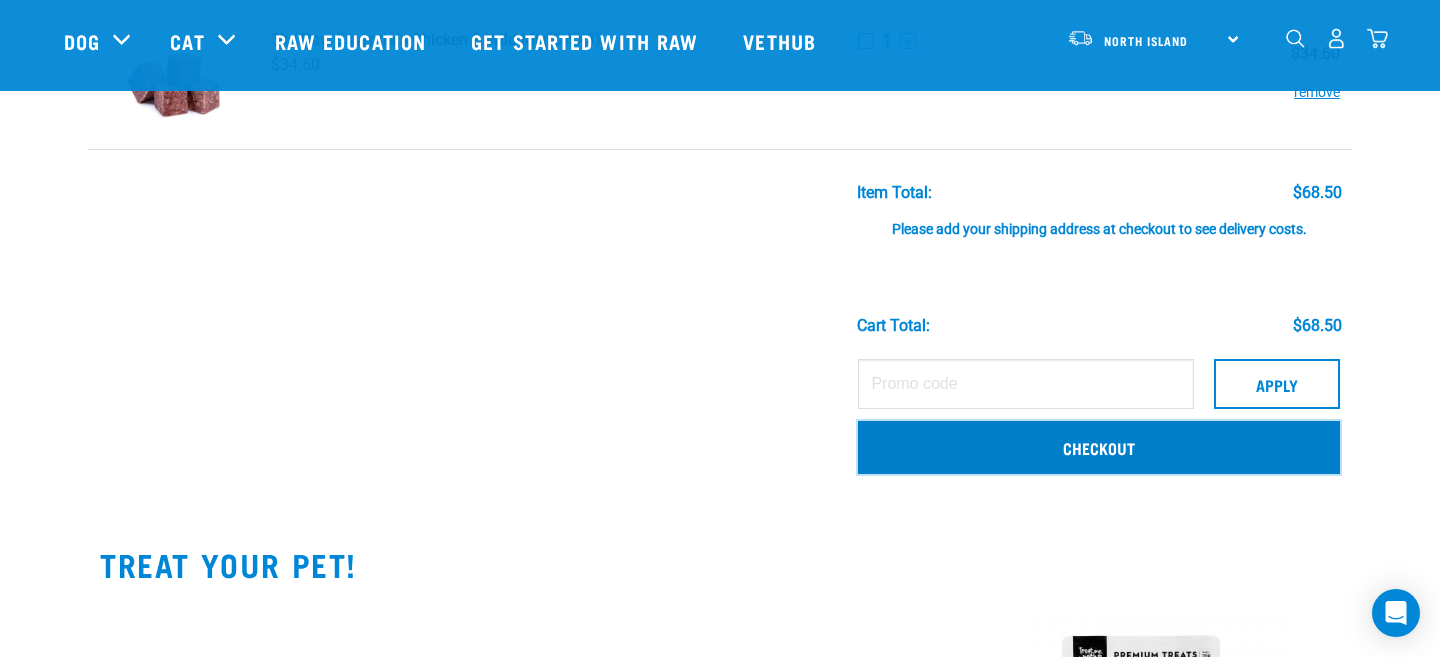 click on "Checkout" at bounding box center (1099, 447) 